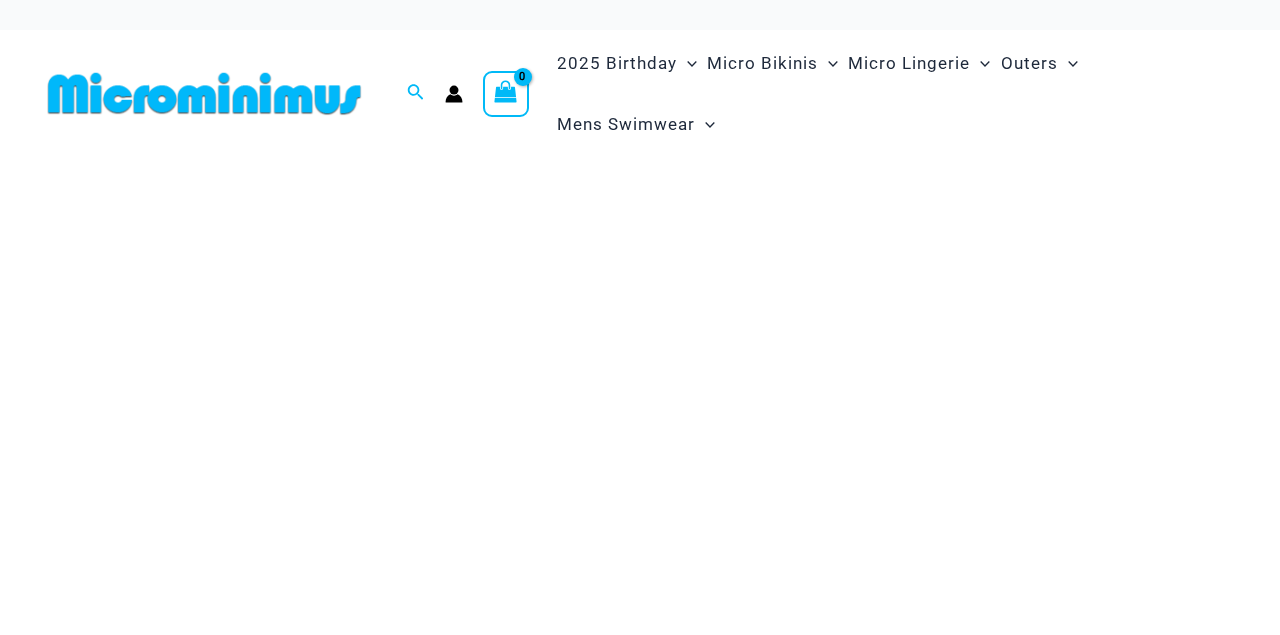 scroll, scrollTop: 0, scrollLeft: 0, axis: both 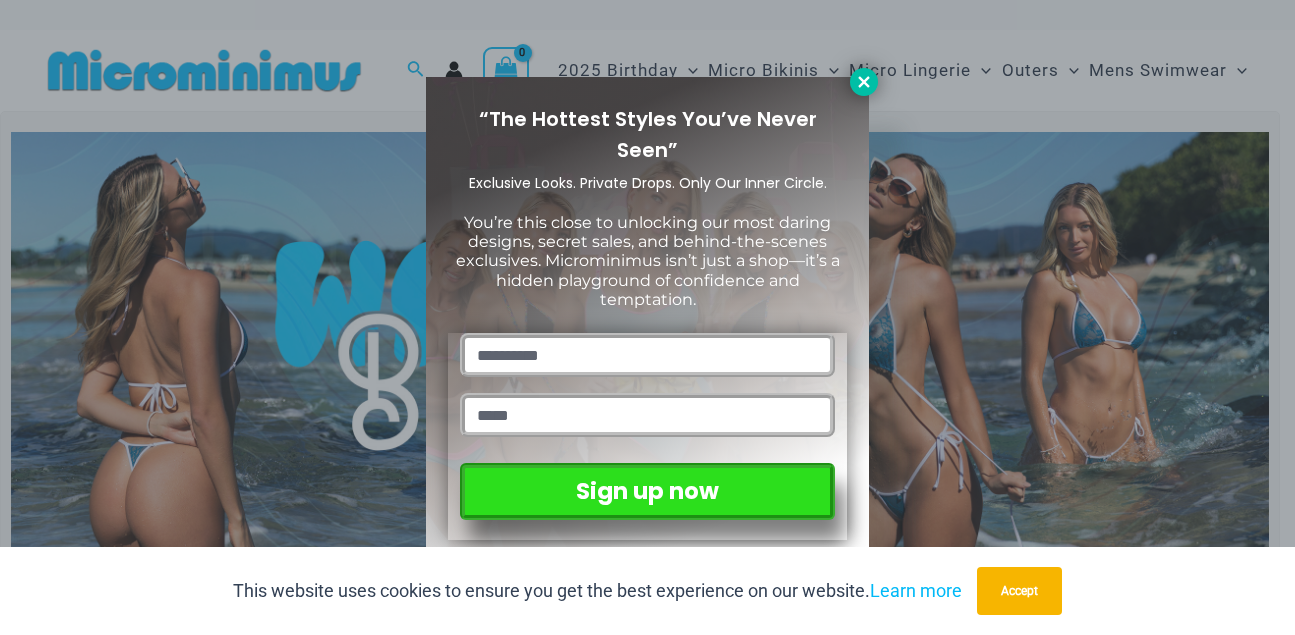 click 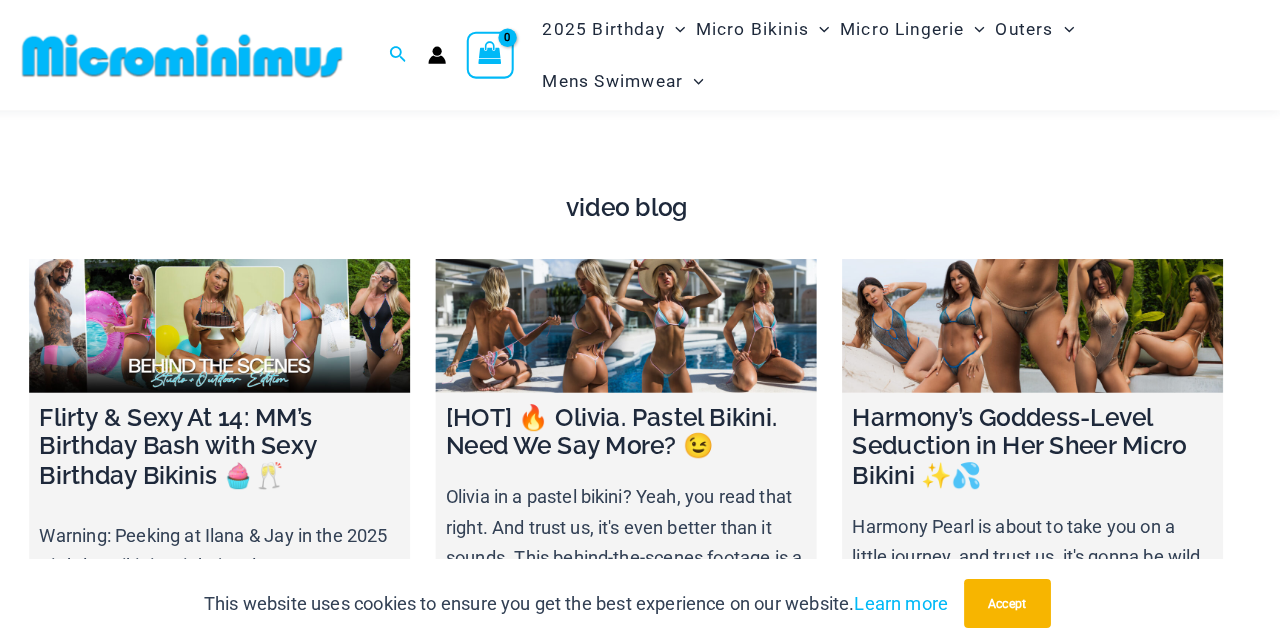 scroll, scrollTop: 6537, scrollLeft: 0, axis: vertical 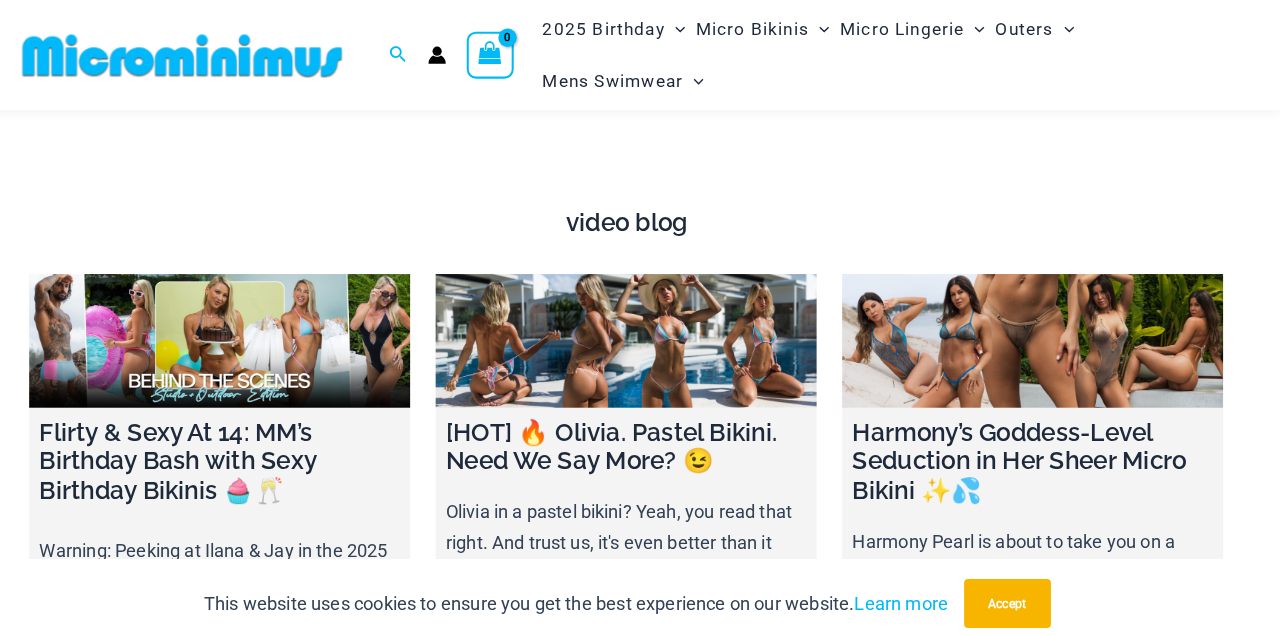 click at bounding box center (639, 333) 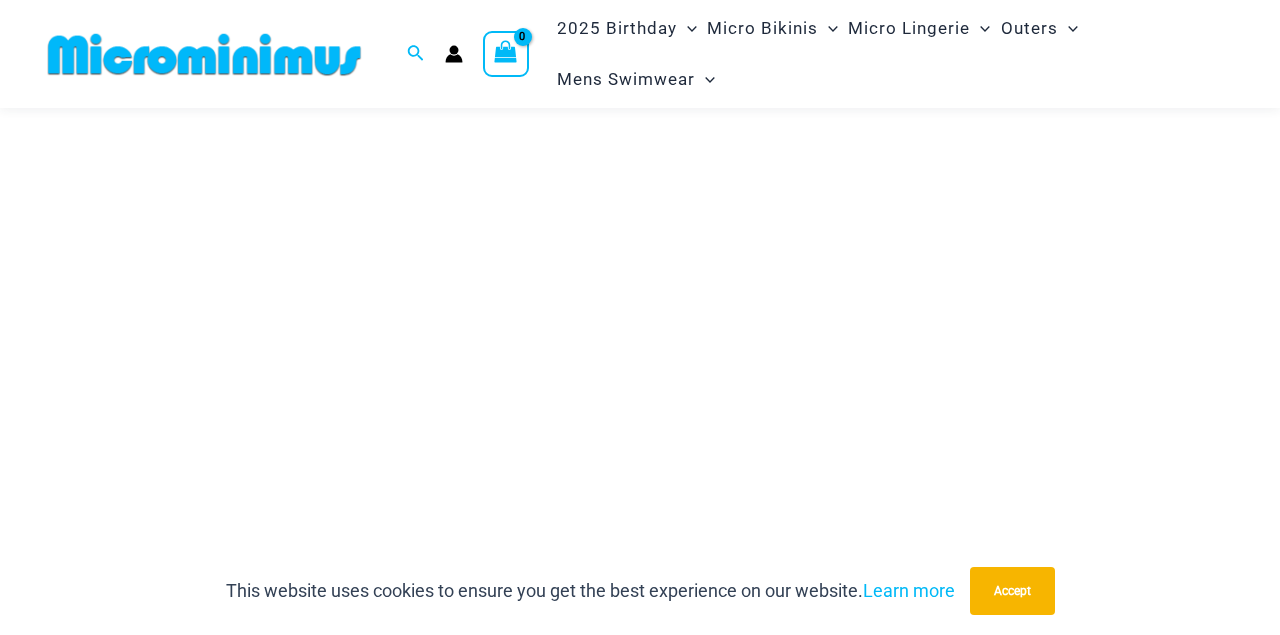 scroll, scrollTop: 402, scrollLeft: 0, axis: vertical 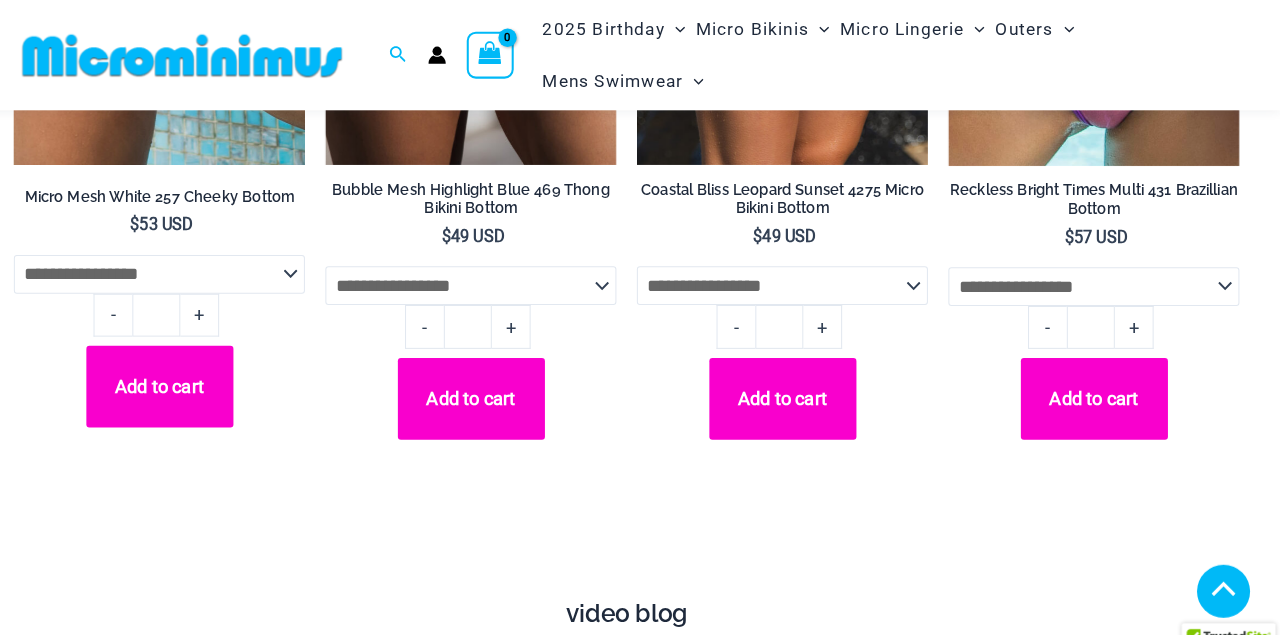 click on "**********" at bounding box center (182, 98) 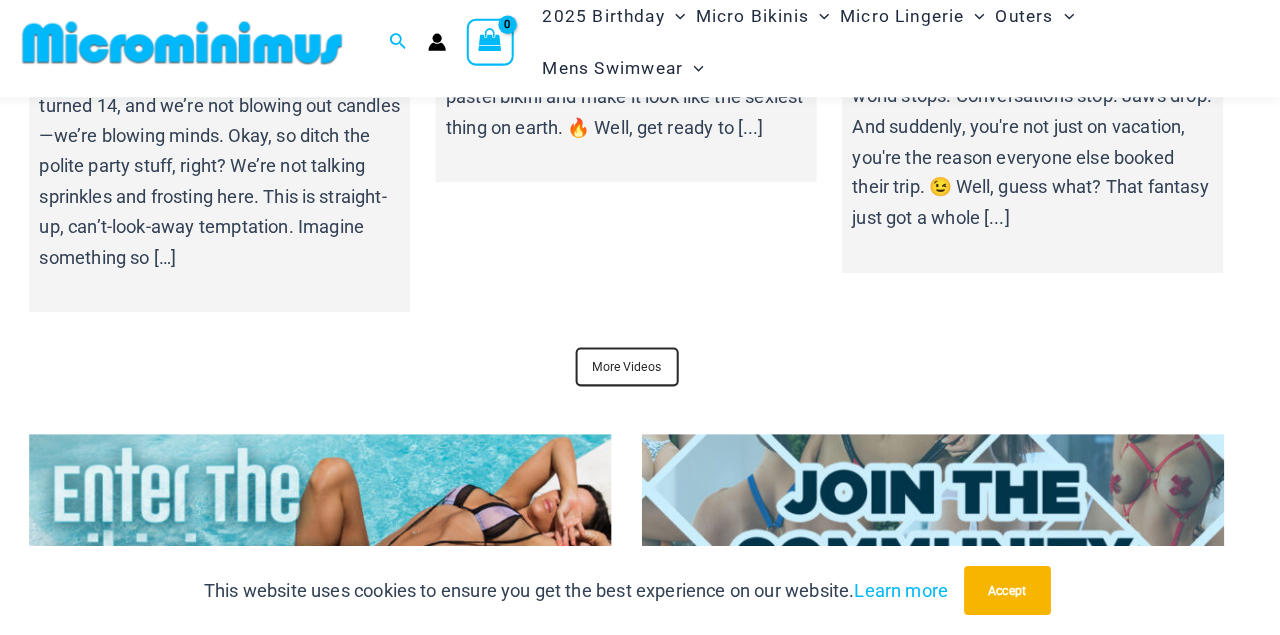 scroll, scrollTop: 7232, scrollLeft: 0, axis: vertical 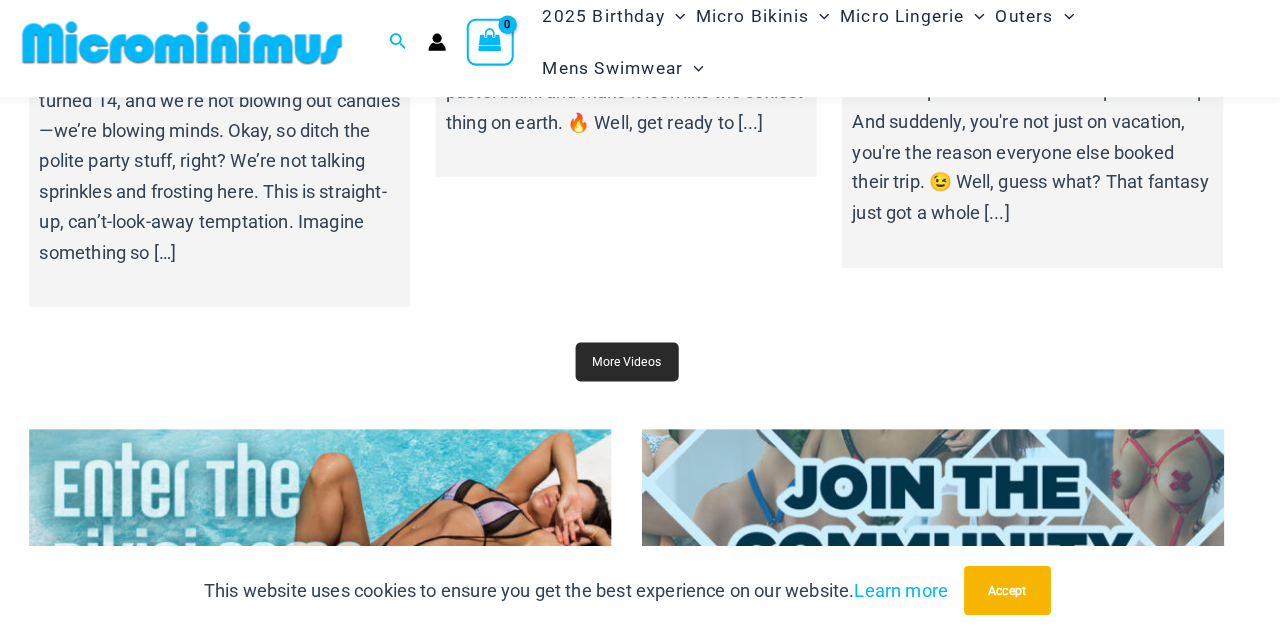 click on "More Videos" at bounding box center [640, 367] 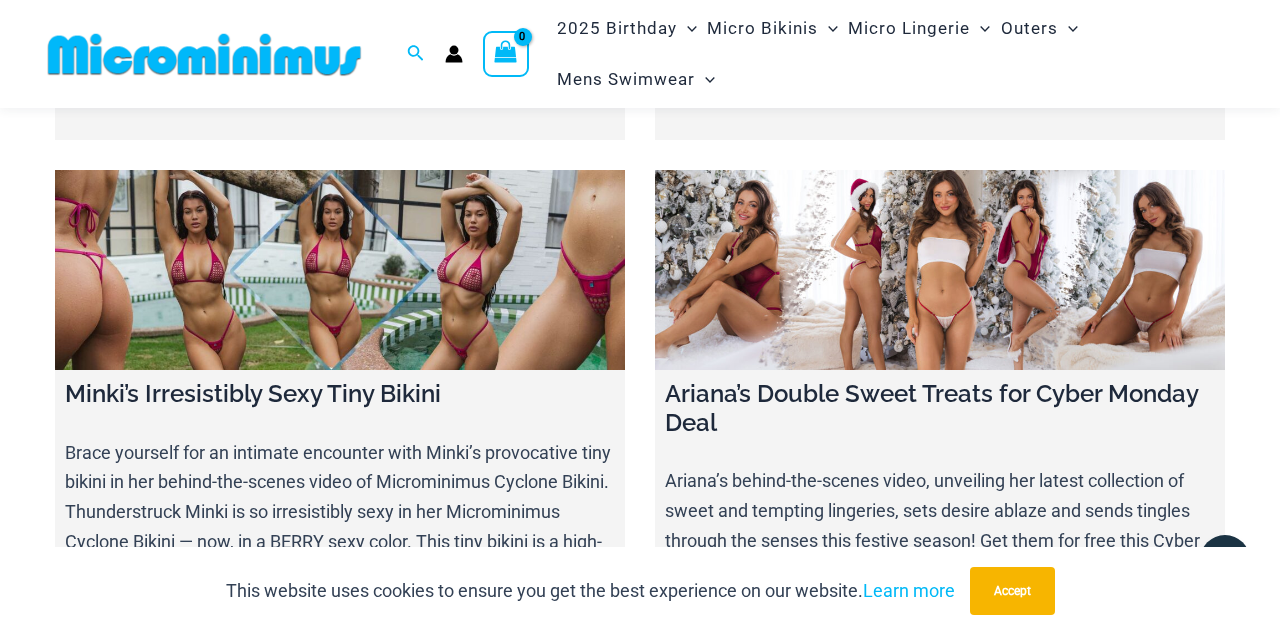 scroll, scrollTop: 9535, scrollLeft: 0, axis: vertical 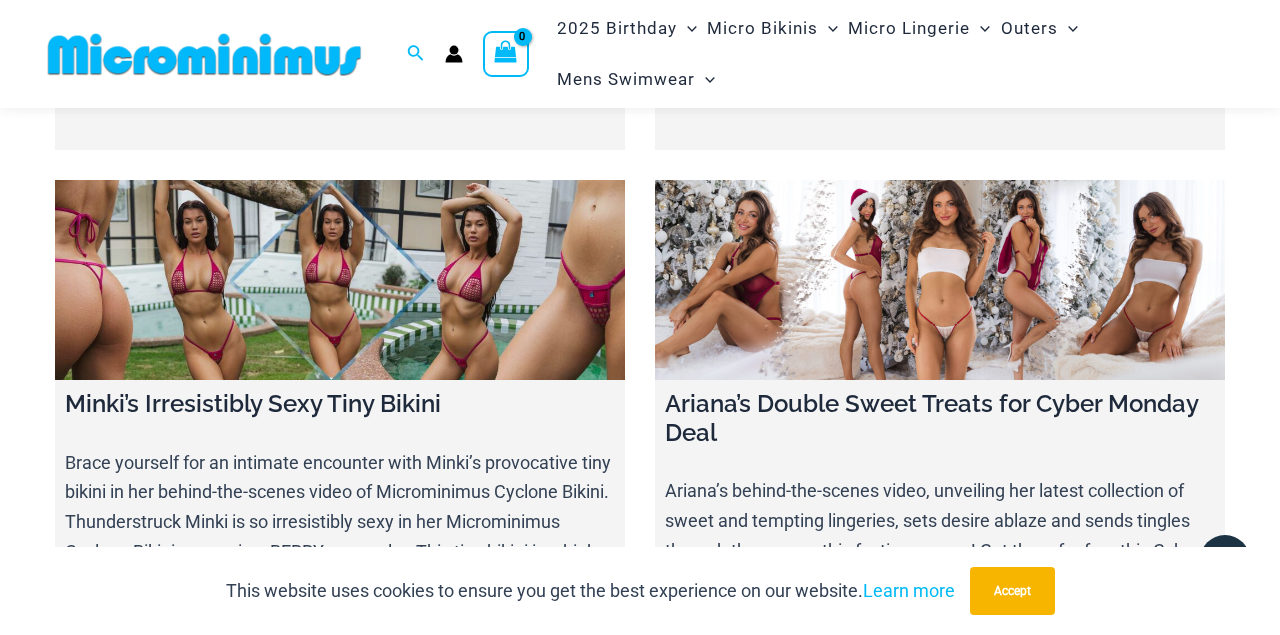 click at bounding box center (340, 280) 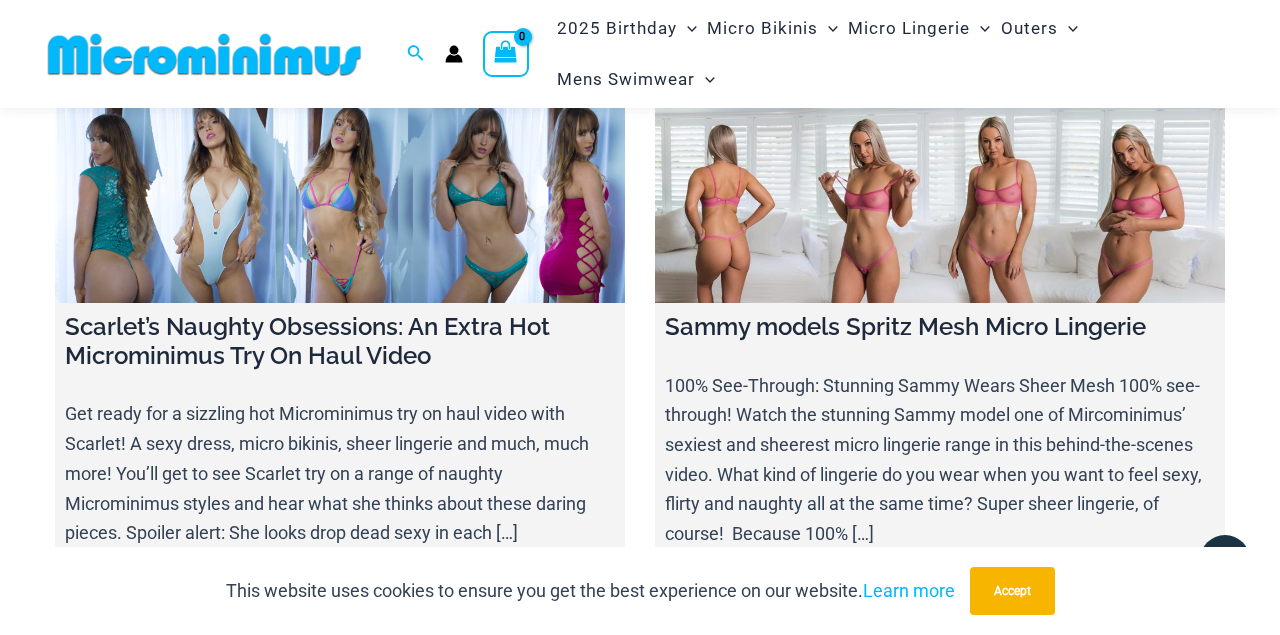 scroll, scrollTop: 23043, scrollLeft: 0, axis: vertical 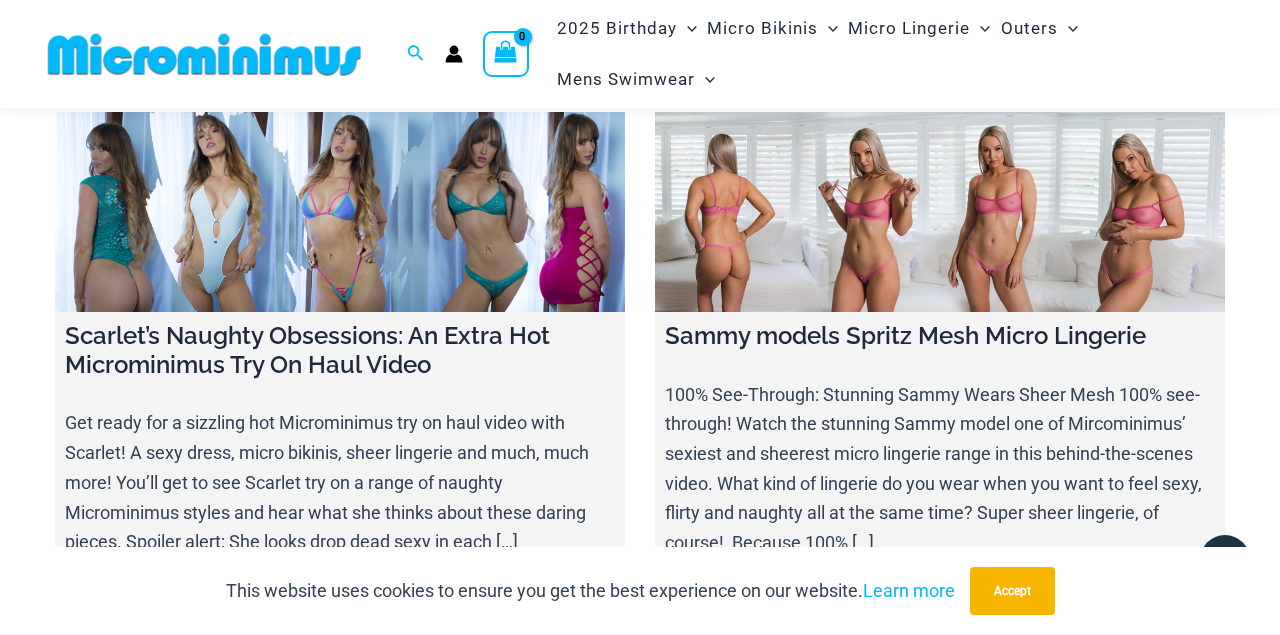 click on "[FIRST] Shows Us How It’s Done! Ft. Microminimus Lace Scandal Flaunt your naughty side wearing the Microminimus Lace Scandal Bikini! Watch this sexy video now and let [FIRST] show us how it’s done. Missed [FIRST] here in Microminimus? Then all the more reason to hit that play button now. Go behind the scenes with this lovely lady and get an exclusive sneak peek of what […]" at bounding box center [355, -145] 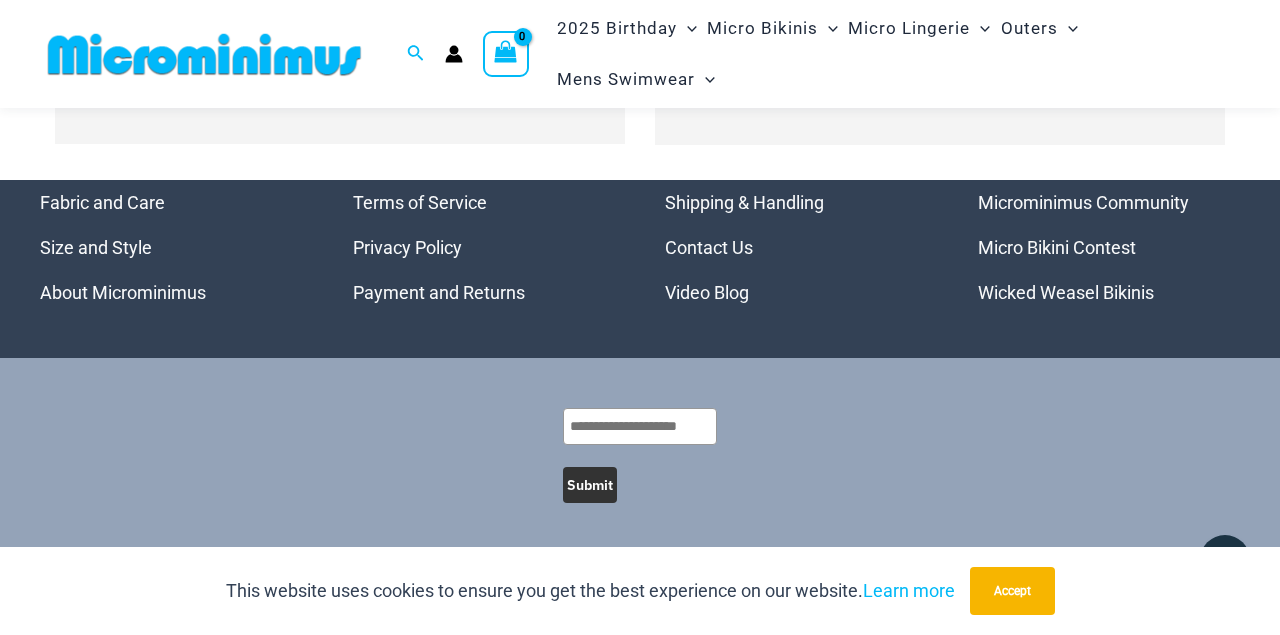 scroll, scrollTop: 23580, scrollLeft: 0, axis: vertical 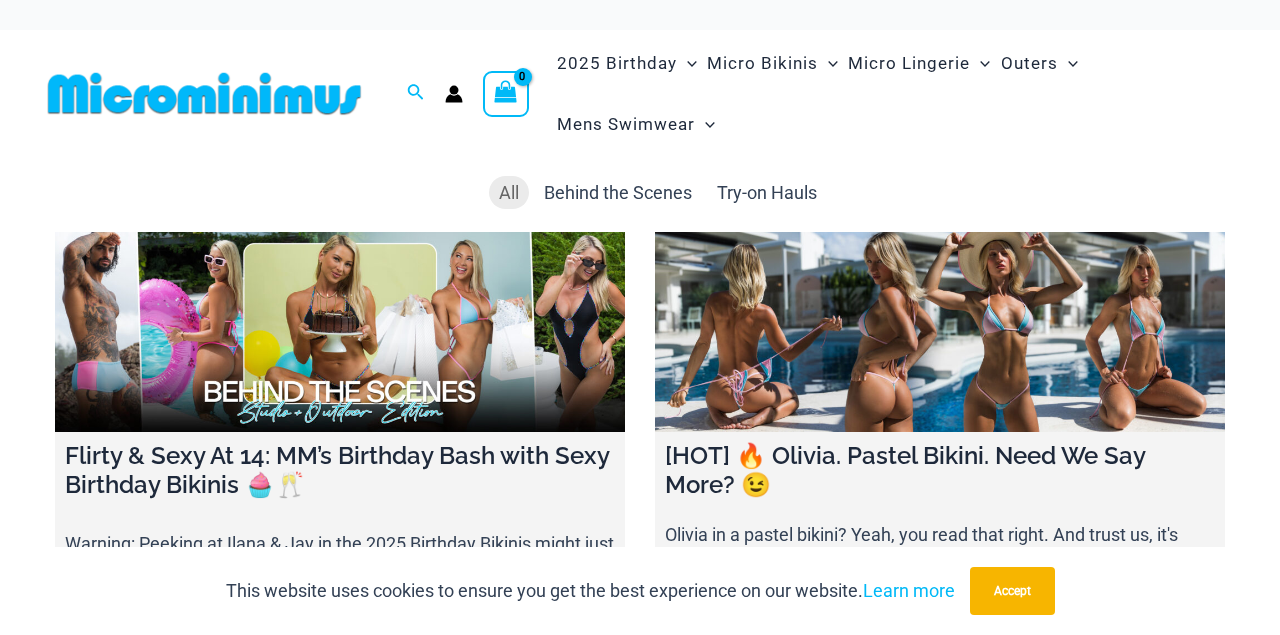 click at bounding box center (340, 332) 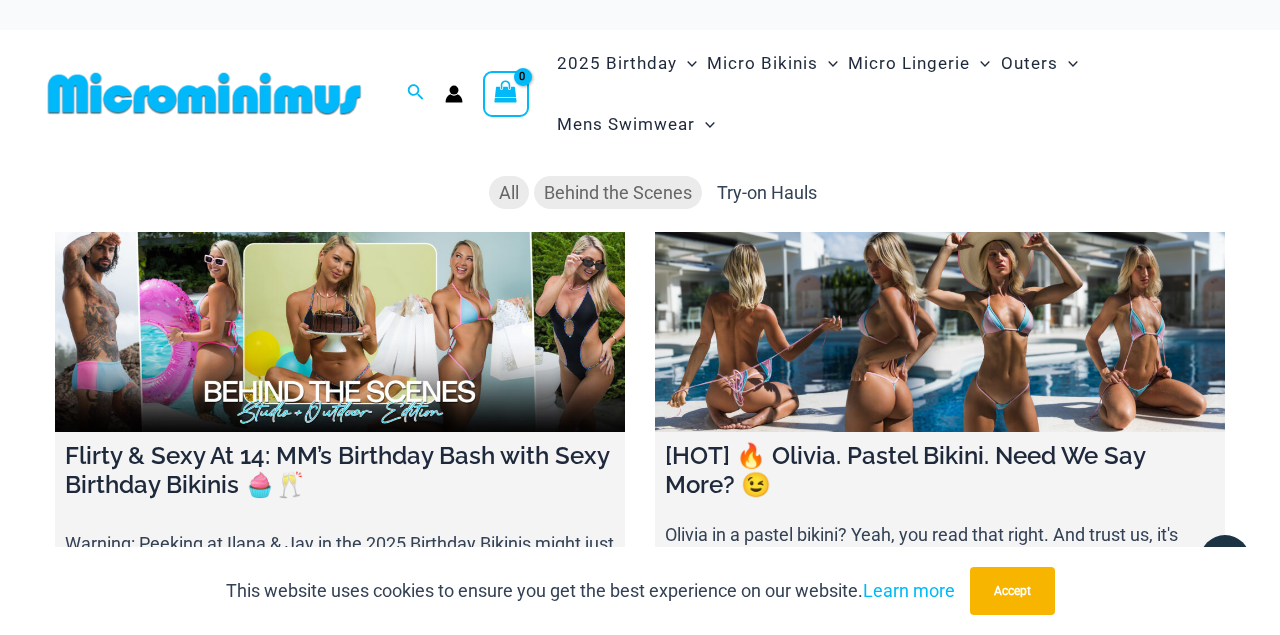 click on "Behind the Scenes" at bounding box center [618, 192] 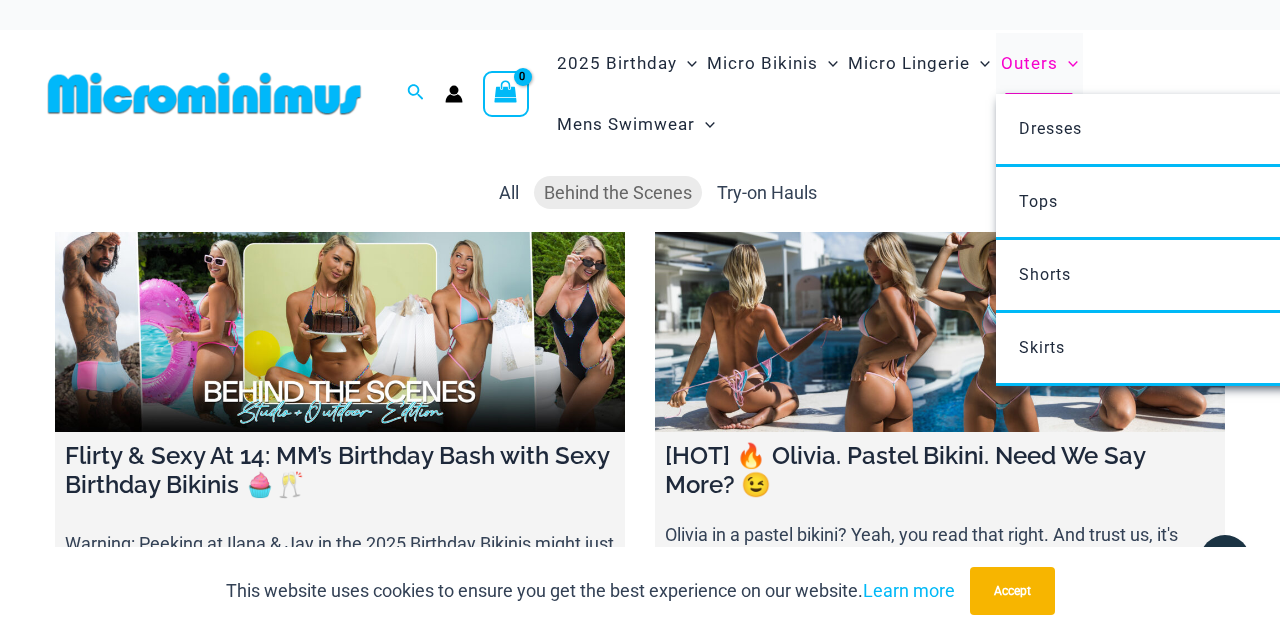 click 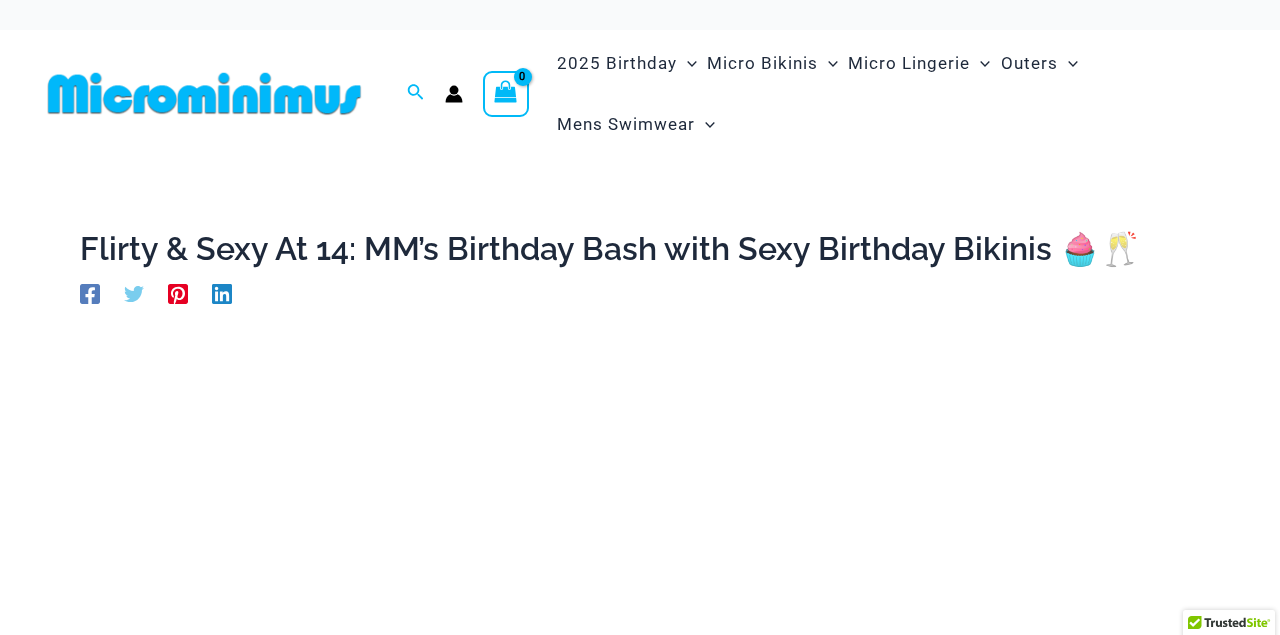 scroll, scrollTop: 0, scrollLeft: 0, axis: both 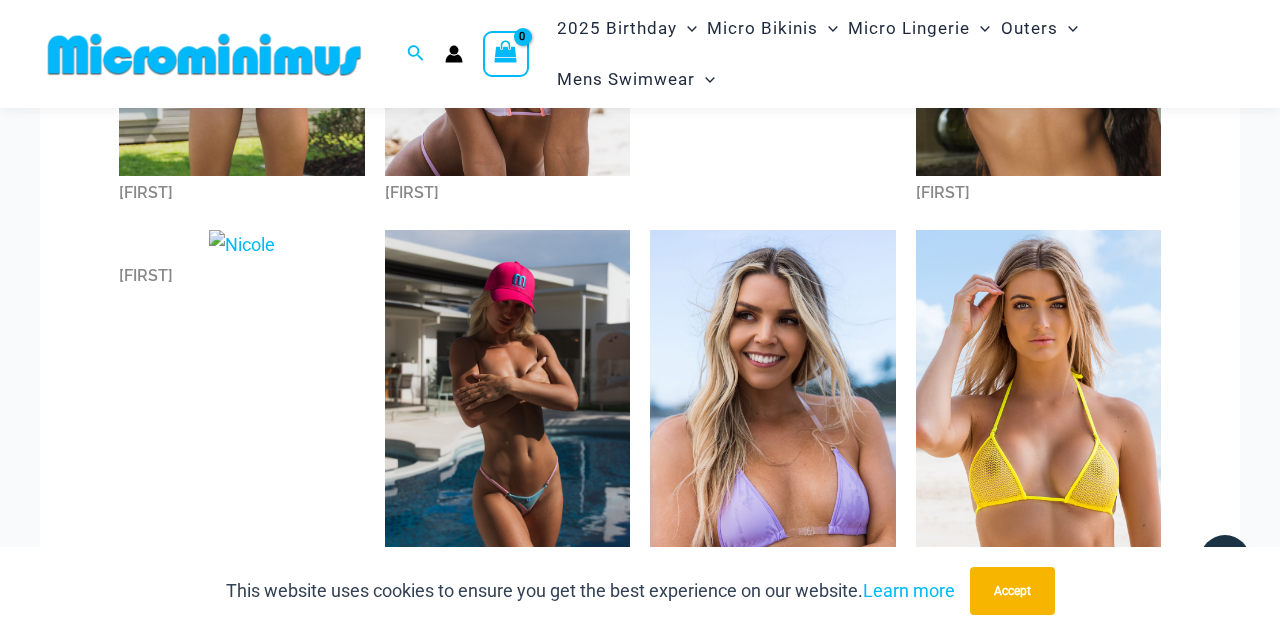 click at bounding box center (508, 414) 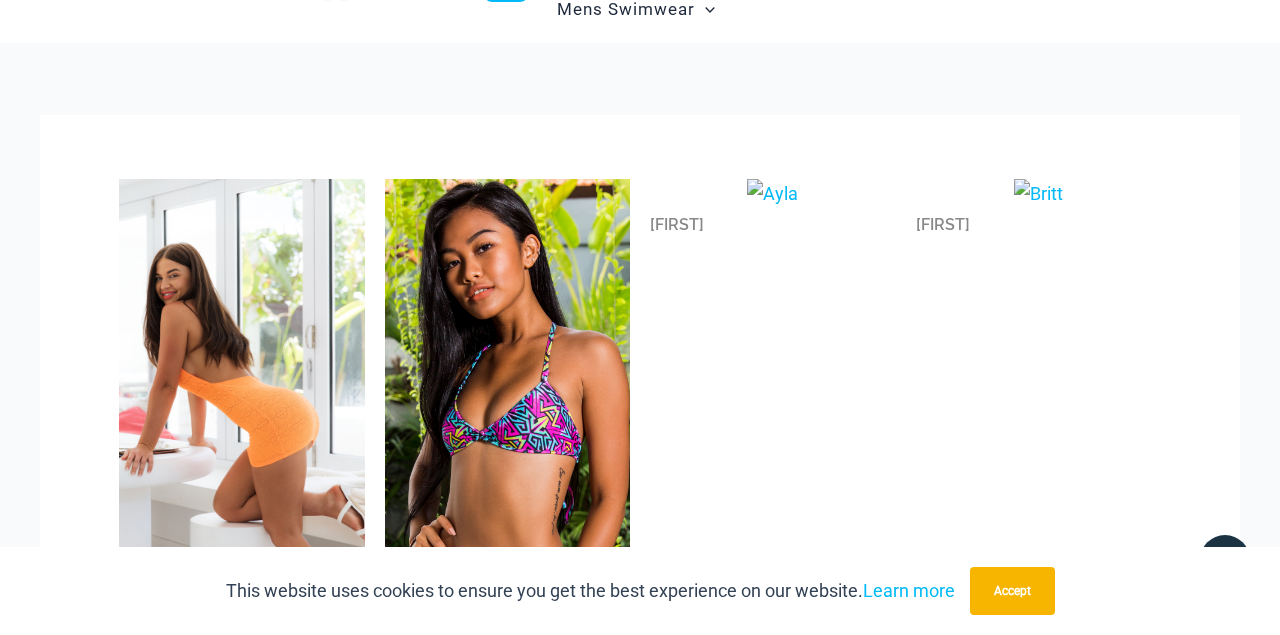 scroll, scrollTop: 0, scrollLeft: 0, axis: both 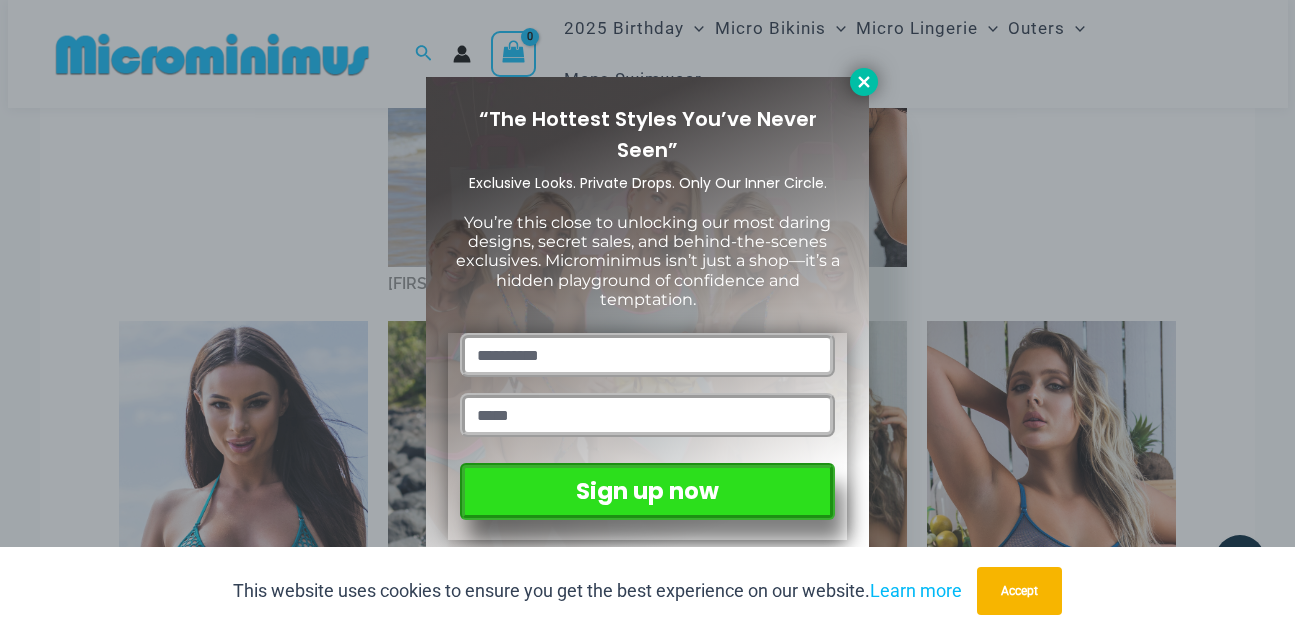 click 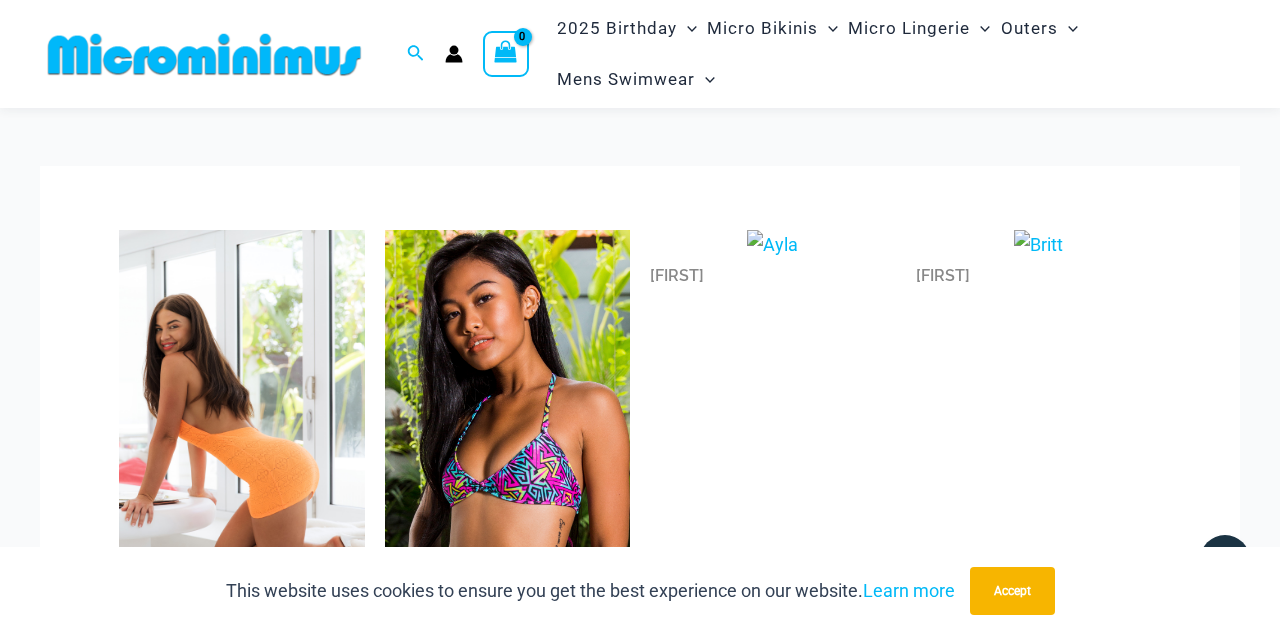 scroll, scrollTop: 0, scrollLeft: 0, axis: both 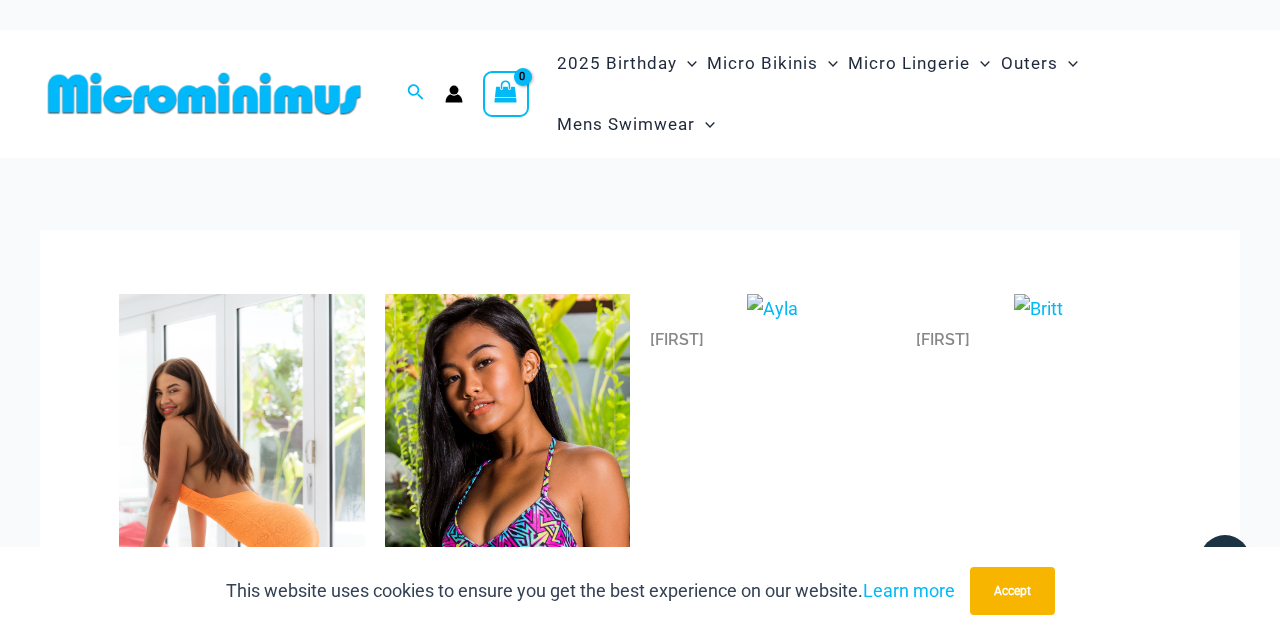 click at bounding box center (204, 93) 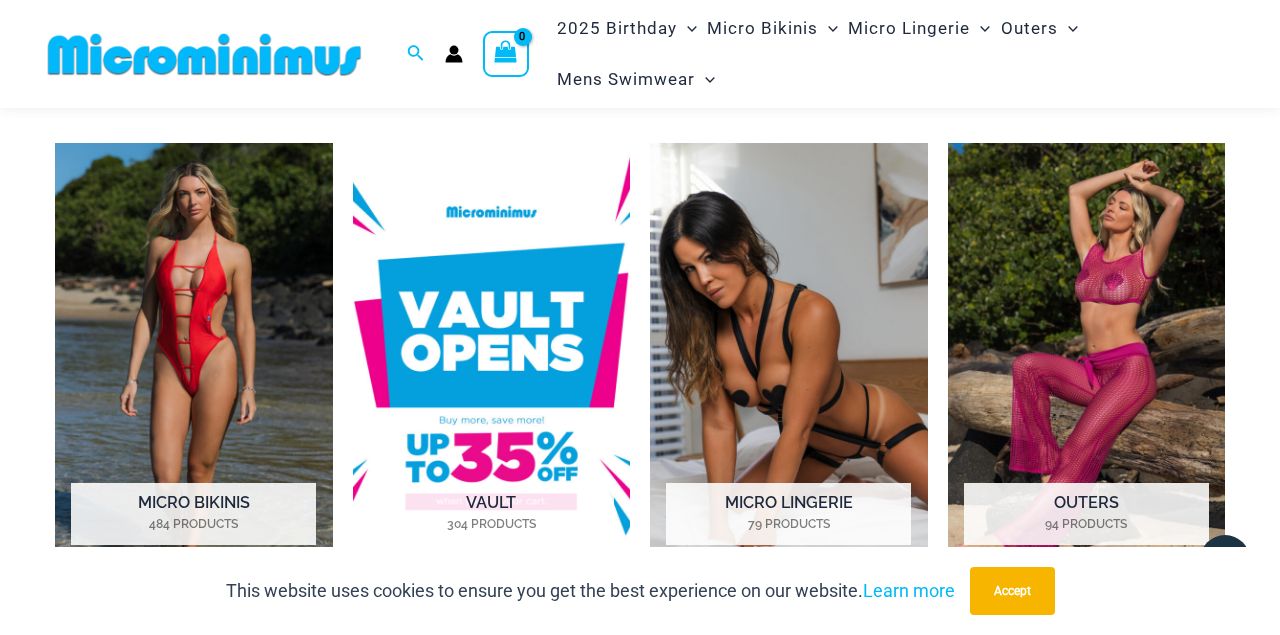 scroll, scrollTop: 1330, scrollLeft: 0, axis: vertical 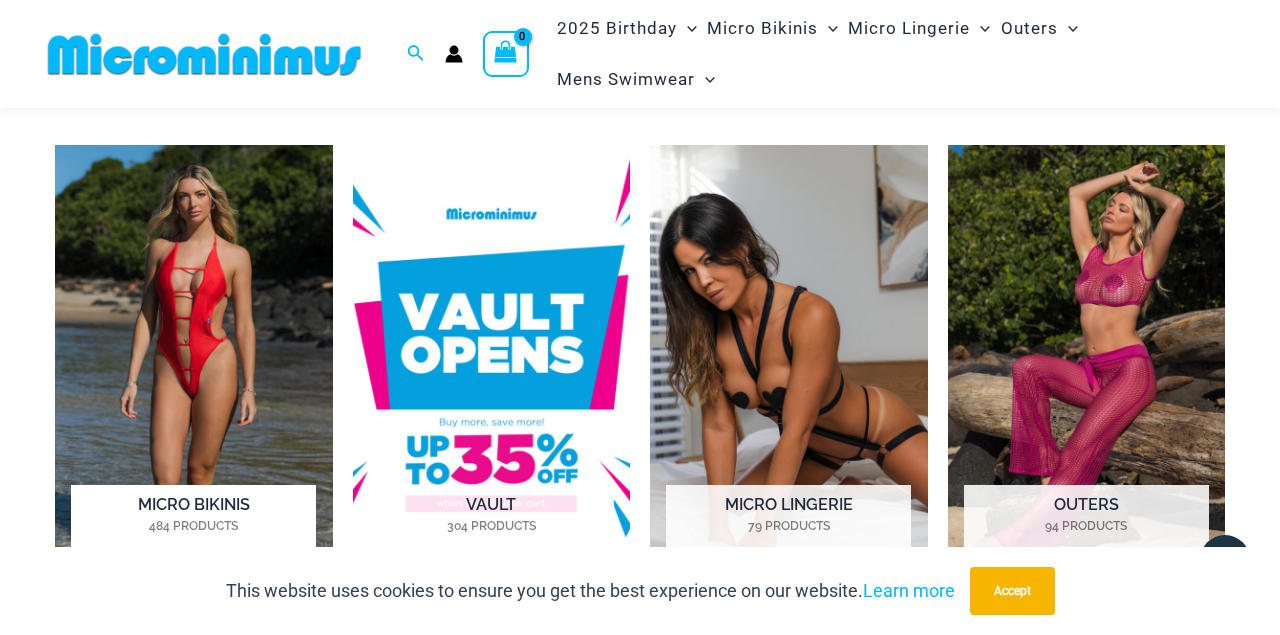 click at bounding box center [194, 360] 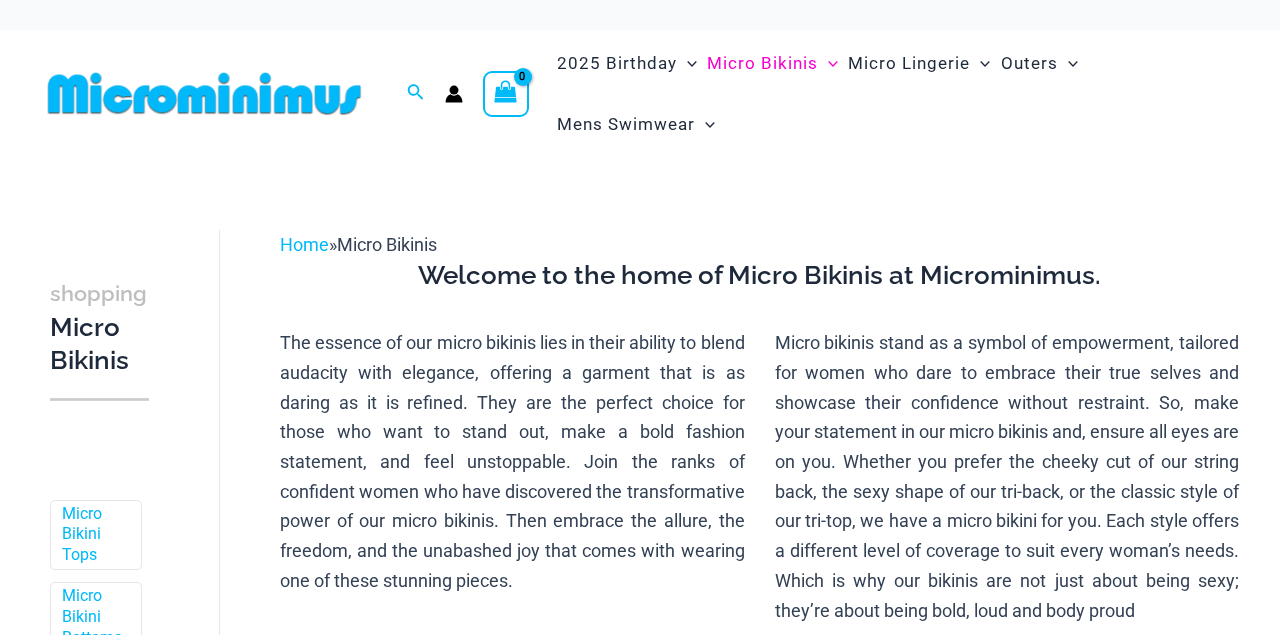 scroll, scrollTop: 0, scrollLeft: 0, axis: both 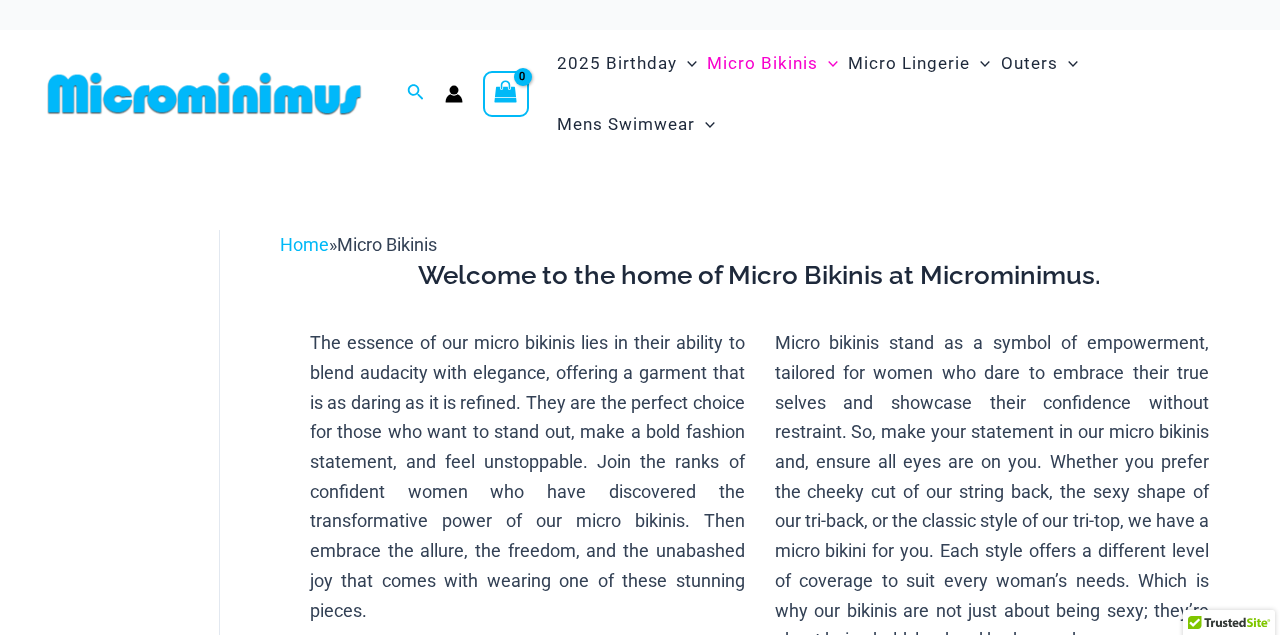 click on "shopping   Micro Bikinis
Filters
Filters
Micro Bikini Tops
Micro Bikini Bottoms" at bounding box center [130, 483] 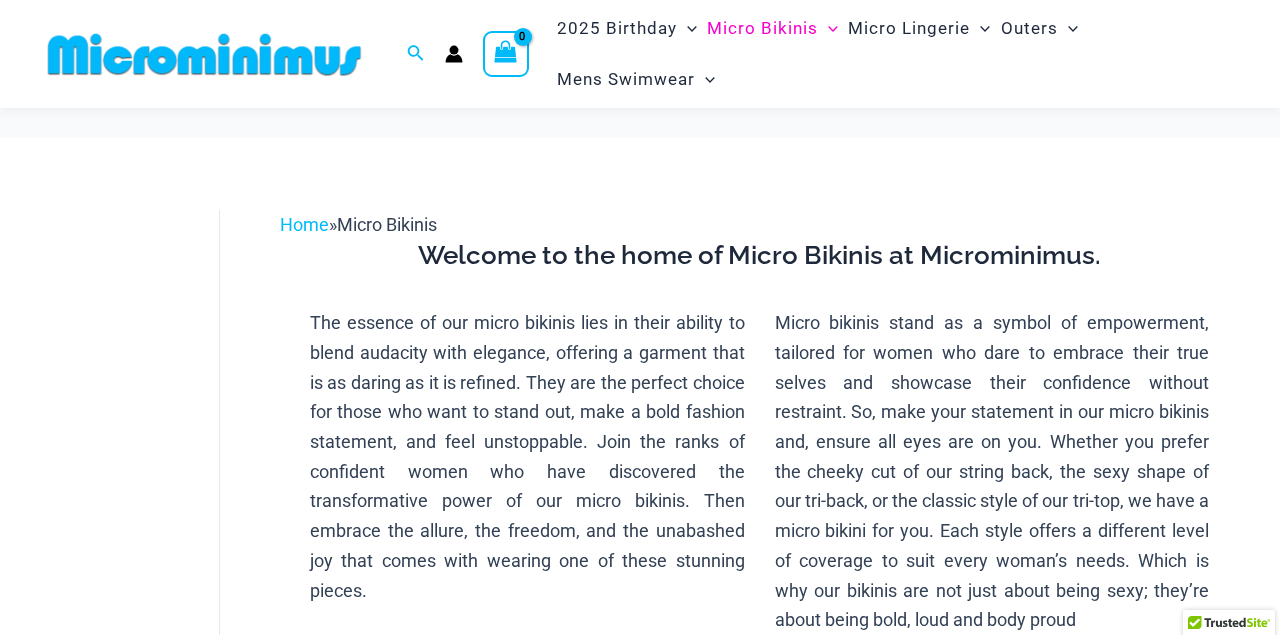 scroll, scrollTop: 92, scrollLeft: 0, axis: vertical 